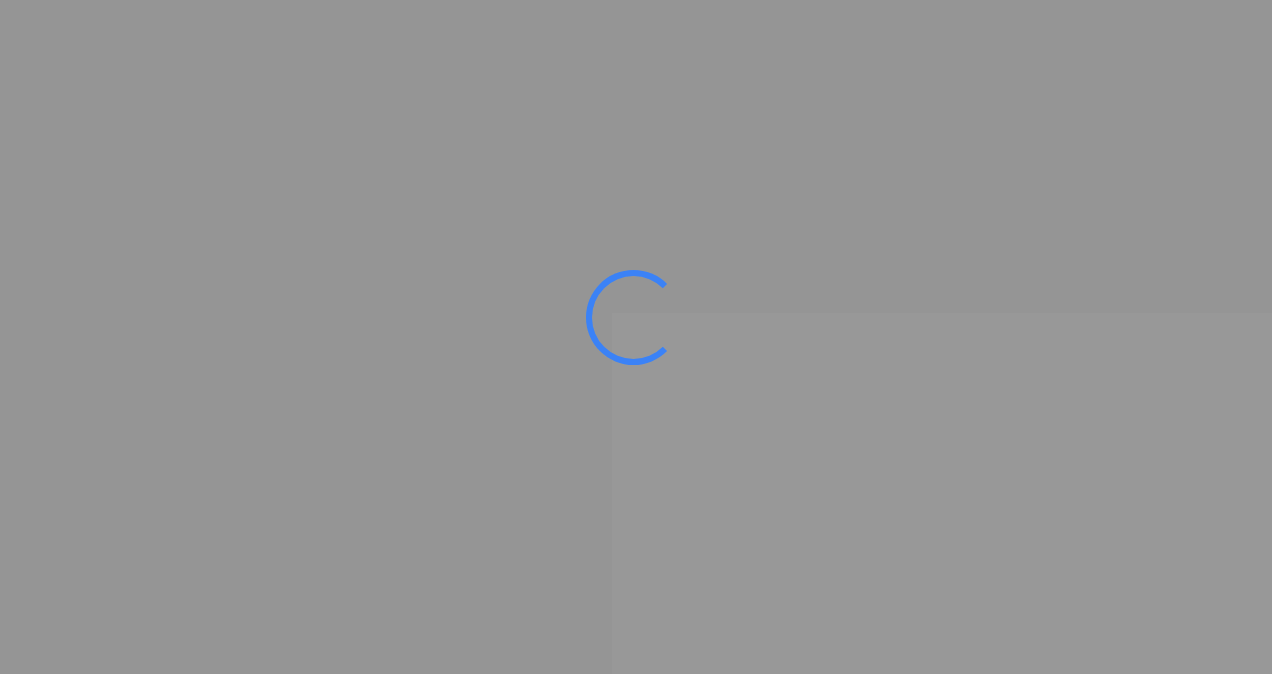 scroll, scrollTop: 0, scrollLeft: 0, axis: both 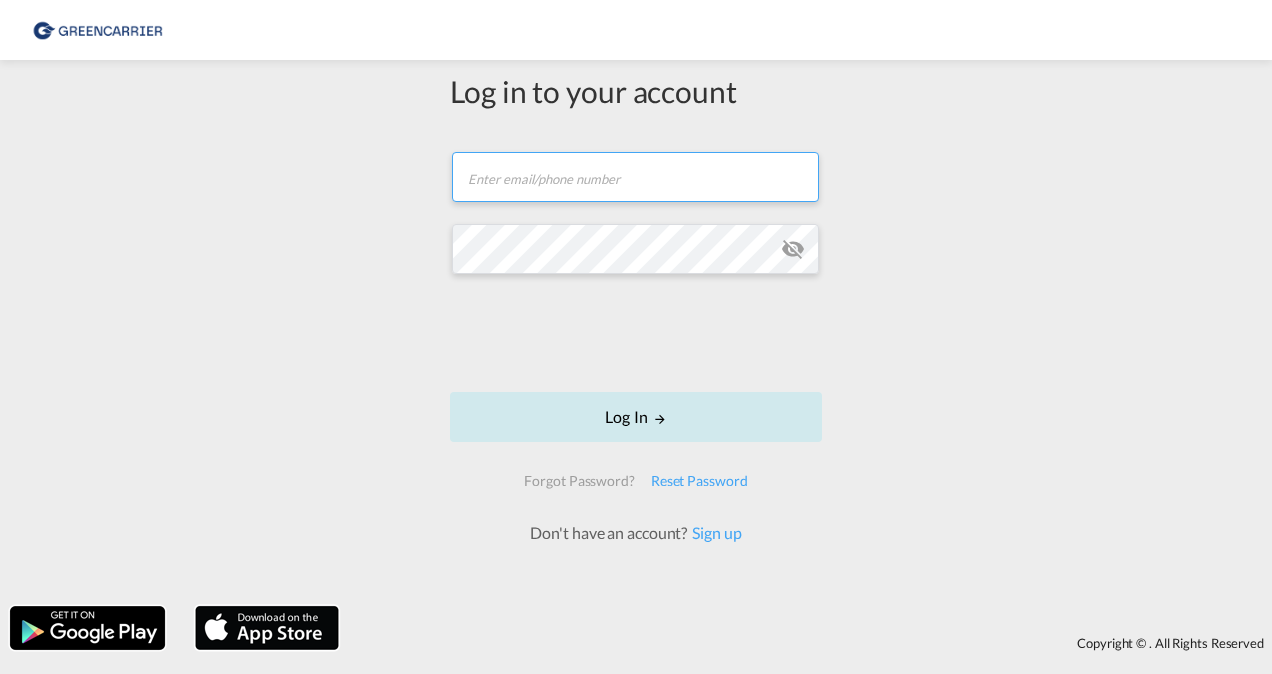 type on "simonas.rimkus@[EXAMPLE.COM]" 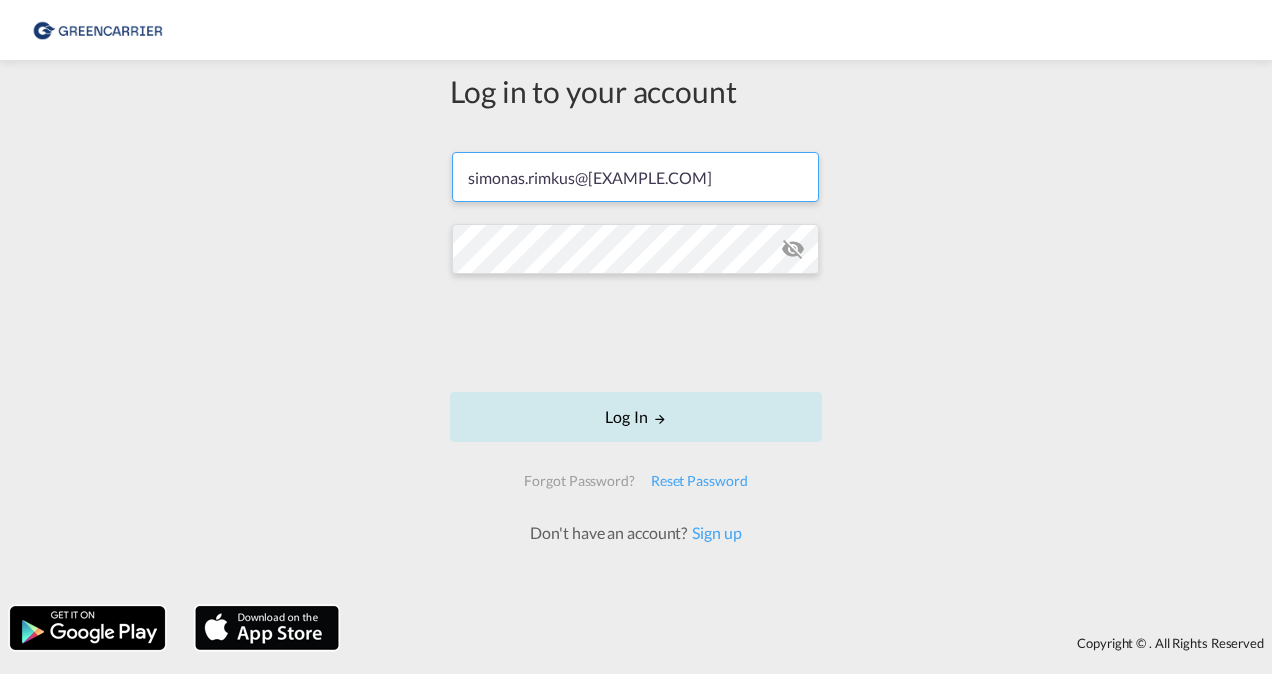 click on "Log In" at bounding box center [636, 417] 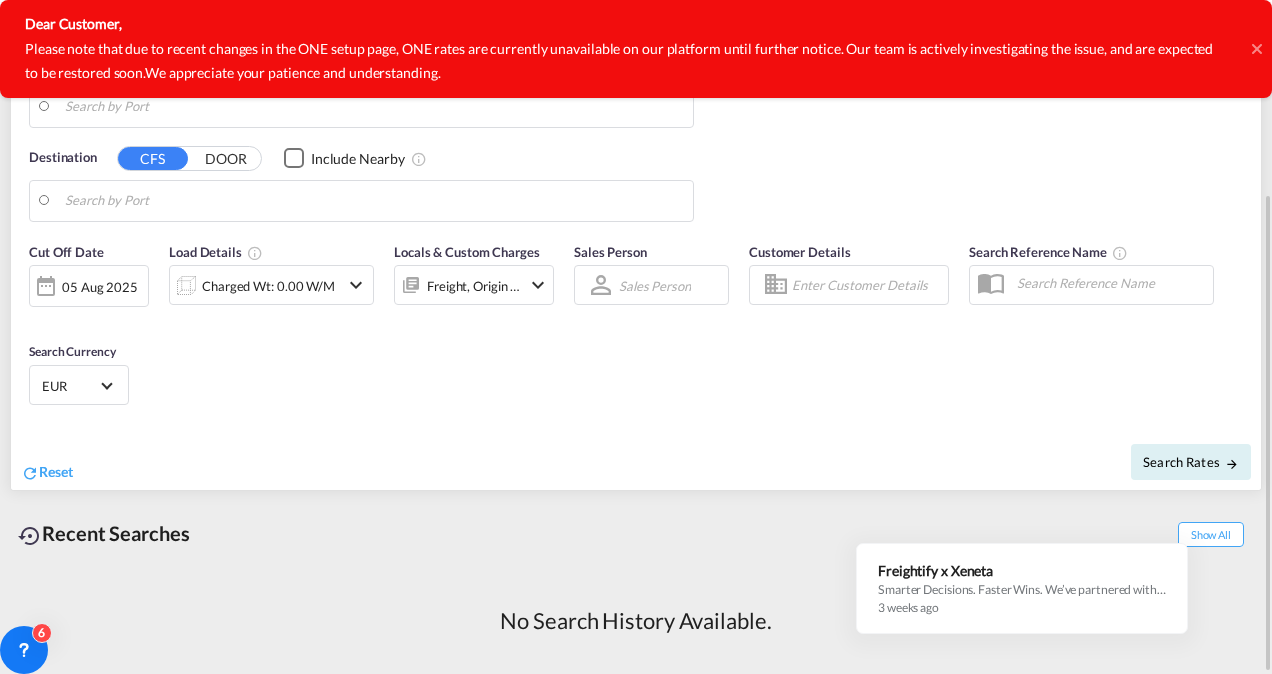 scroll, scrollTop: 0, scrollLeft: 0, axis: both 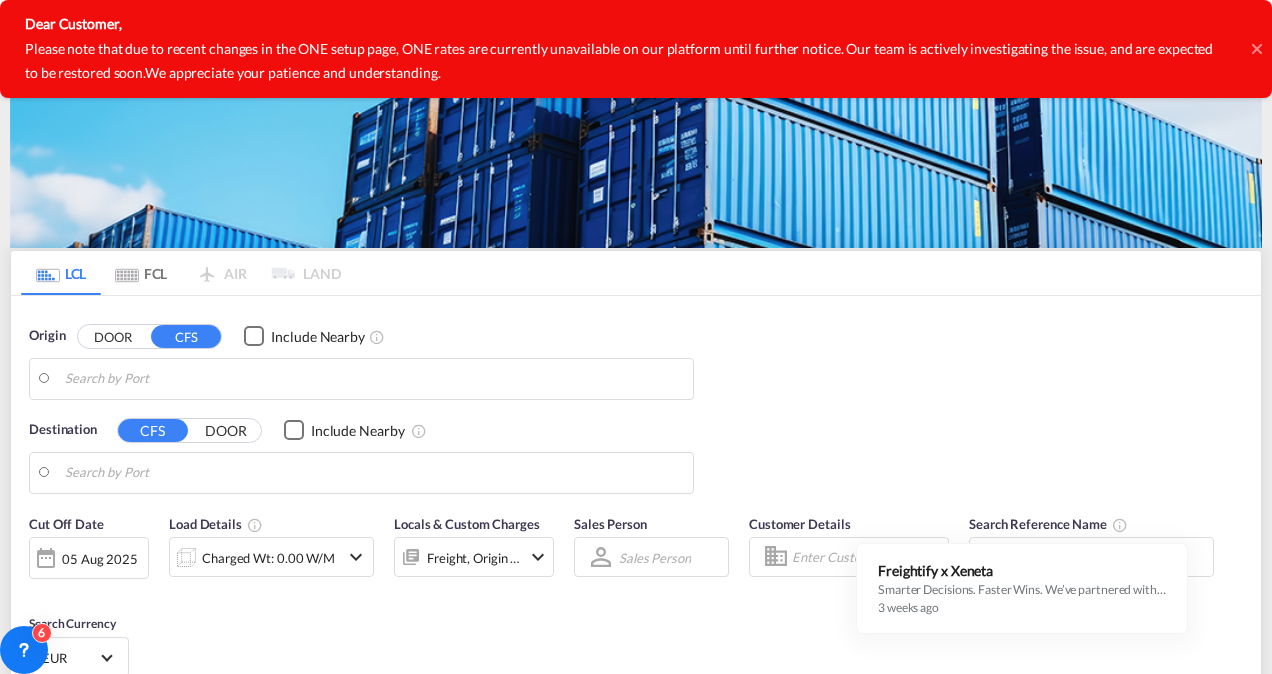 click 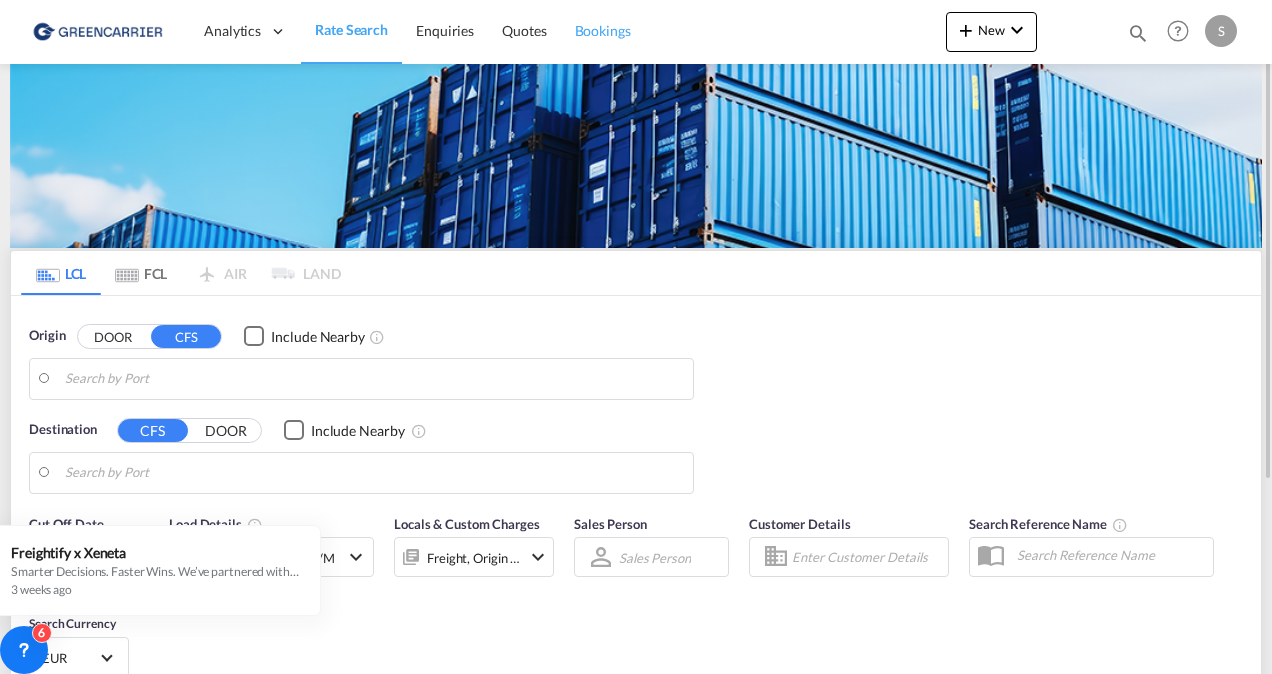 click on "Bookings" at bounding box center (603, 30) 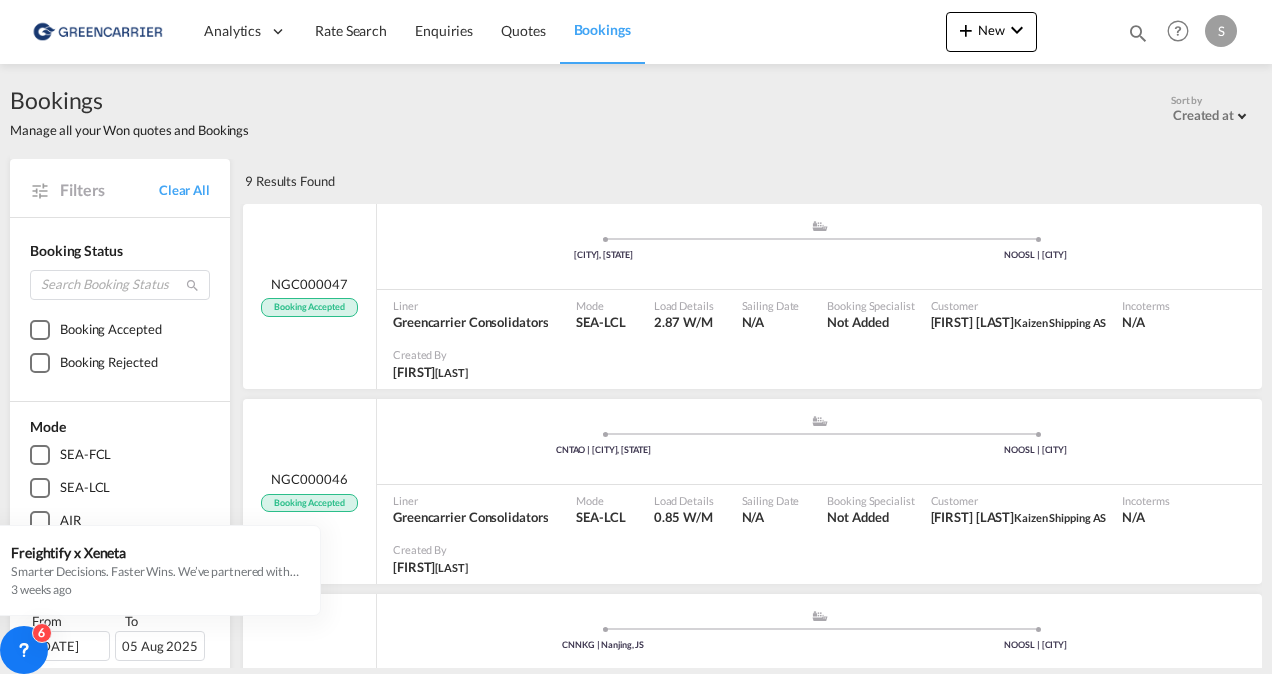 click on "Bookings
Manage all your Won quotes and Bookings Sort by Created at Created at Sailing date" at bounding box center (636, 111) 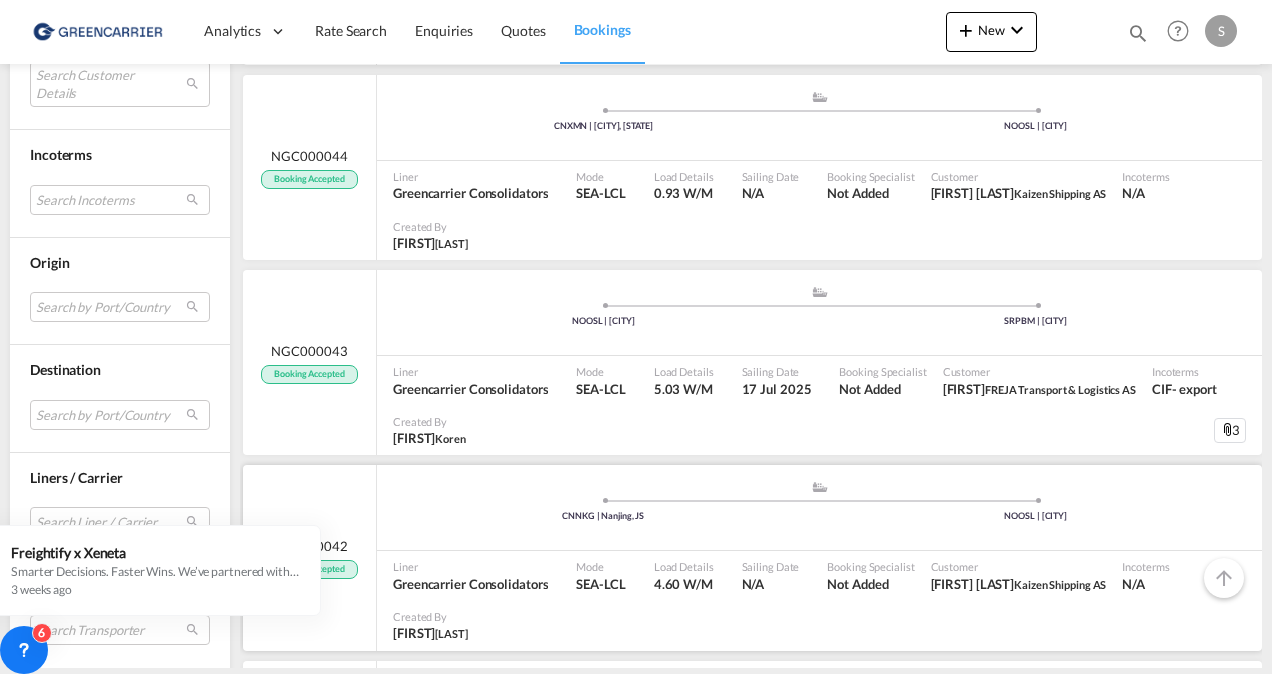 scroll, scrollTop: 900, scrollLeft: 0, axis: vertical 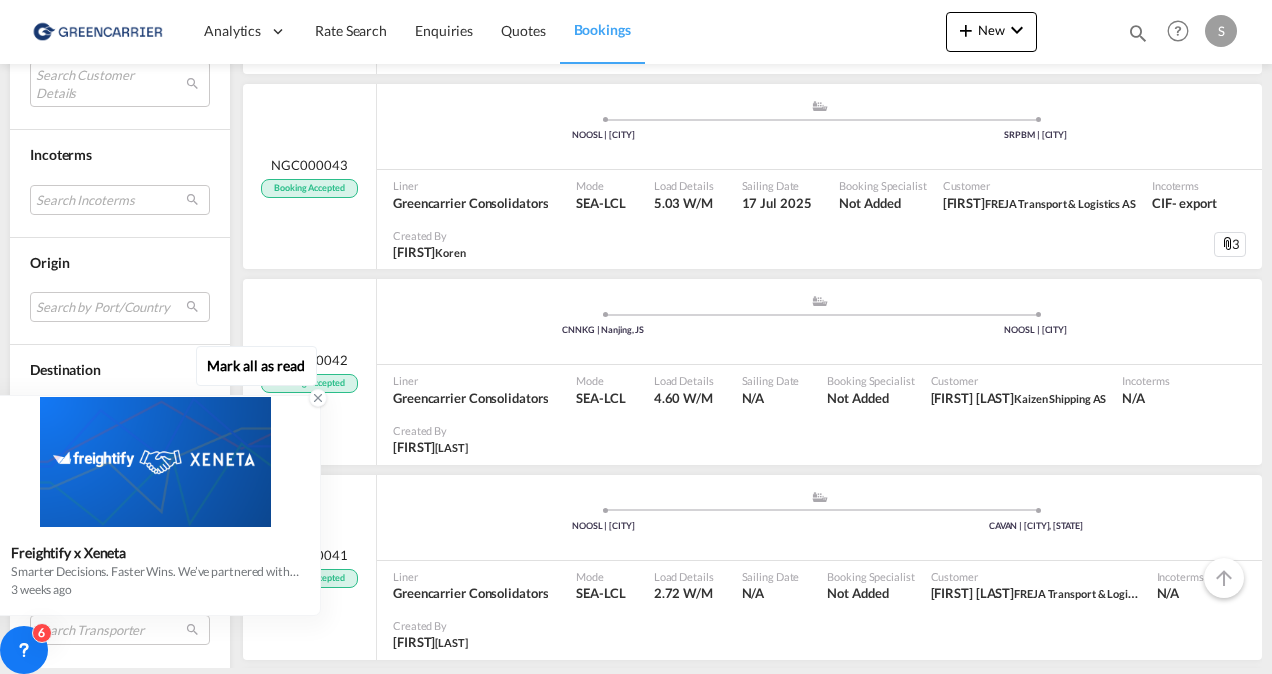 click 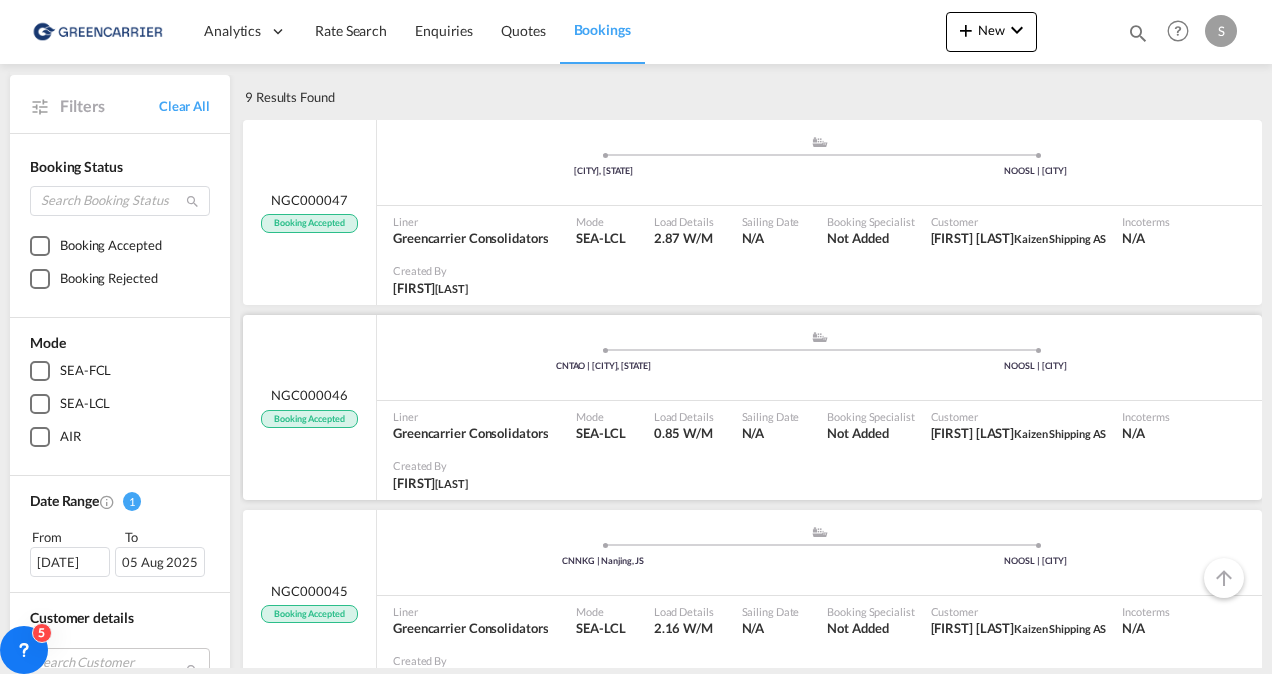 scroll, scrollTop: 0, scrollLeft: 0, axis: both 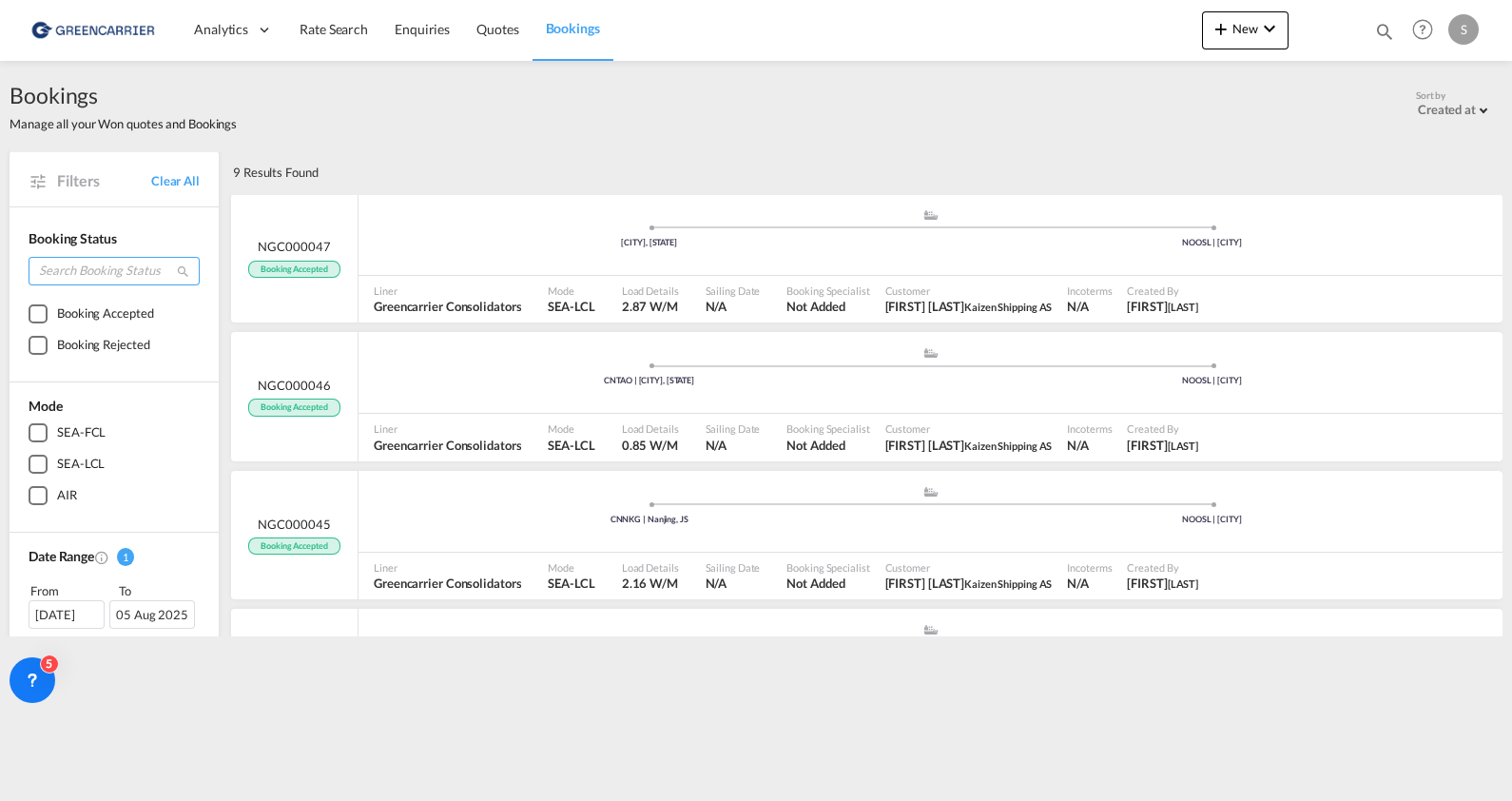 click at bounding box center [114, 271] 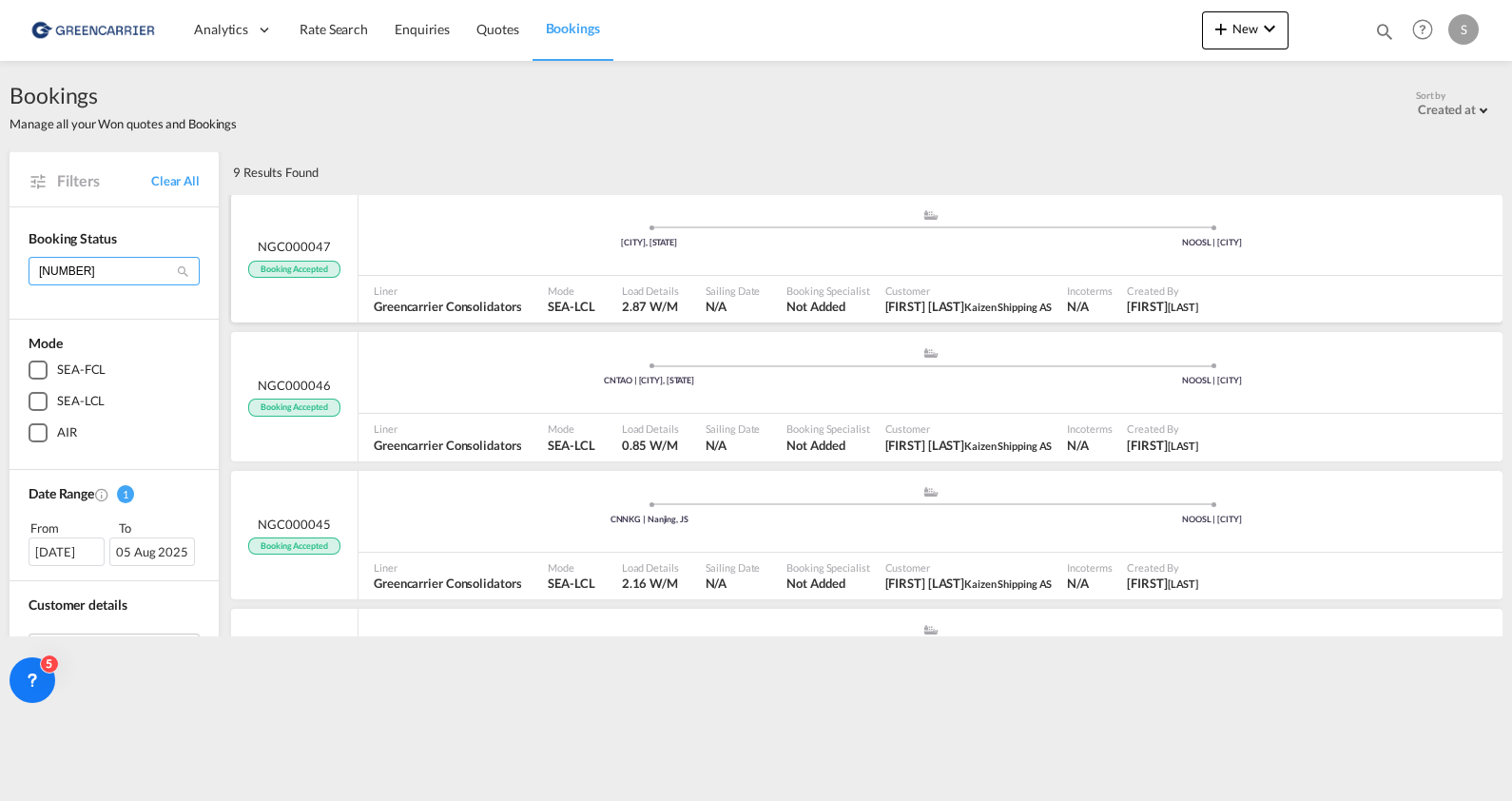 type on "[NUMBER]" 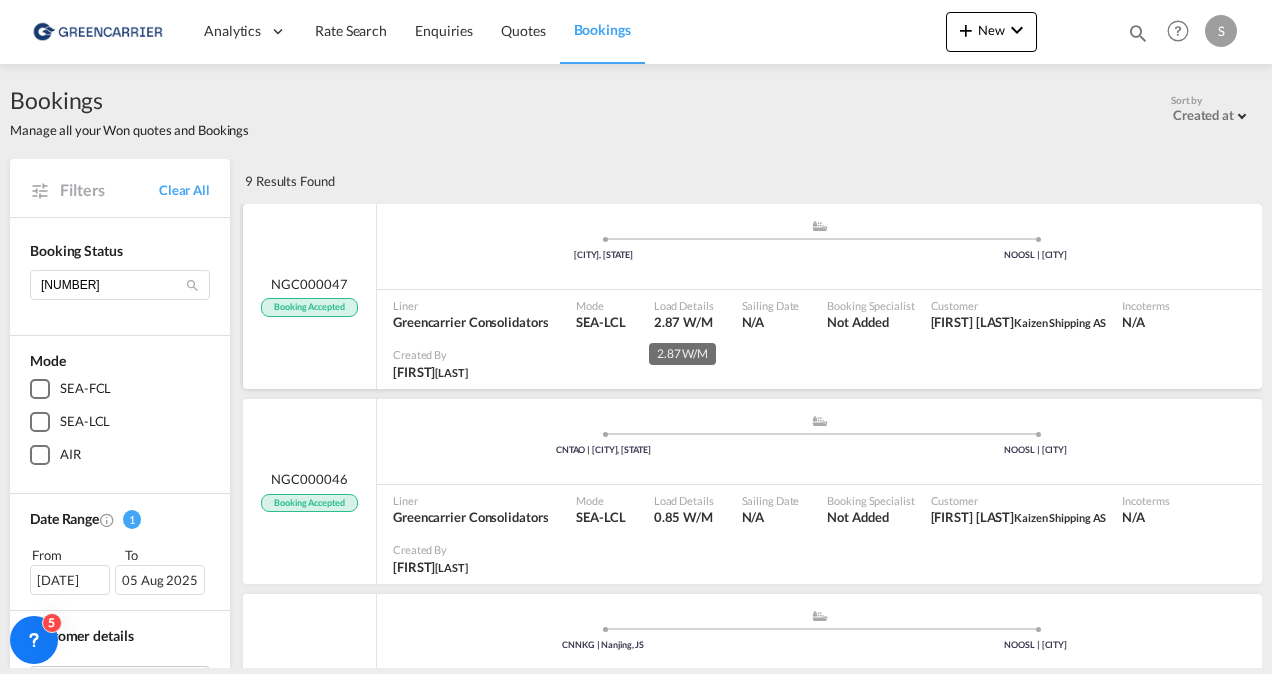 click on "2.87 W/M" at bounding box center [683, 322] 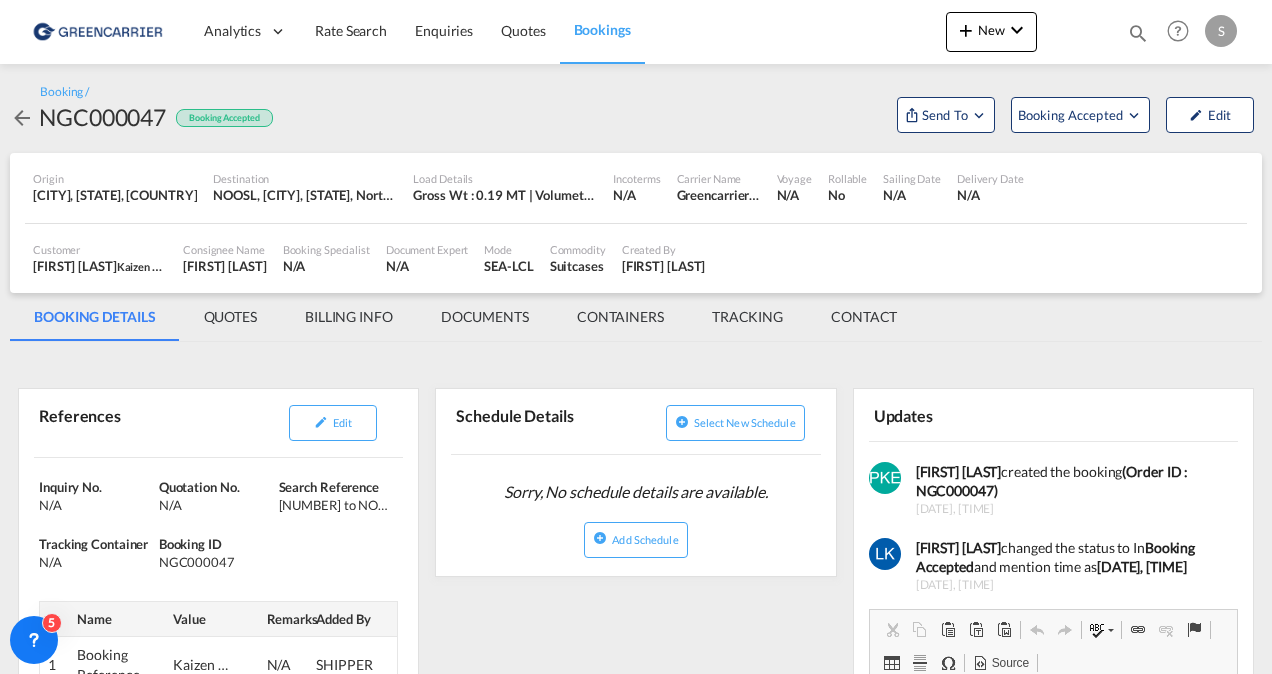 scroll, scrollTop: 0, scrollLeft: 0, axis: both 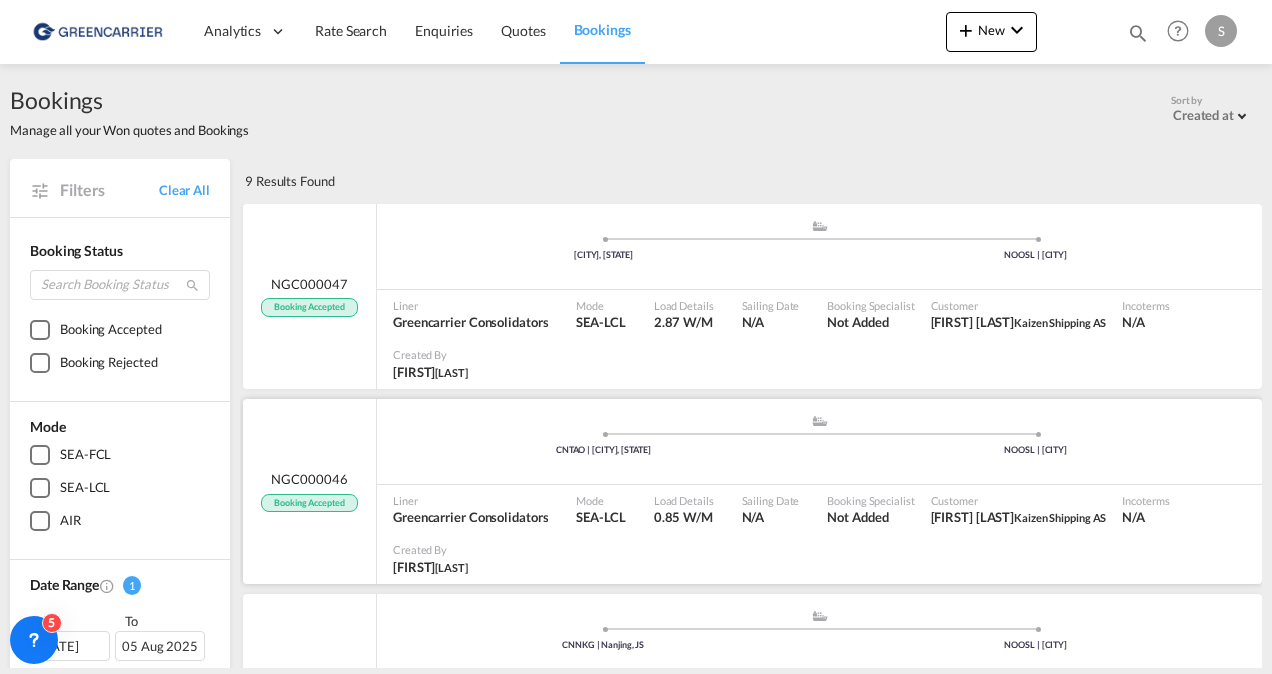 click on "Liner
Greencarrier Consolidators" at bounding box center (476, 510) 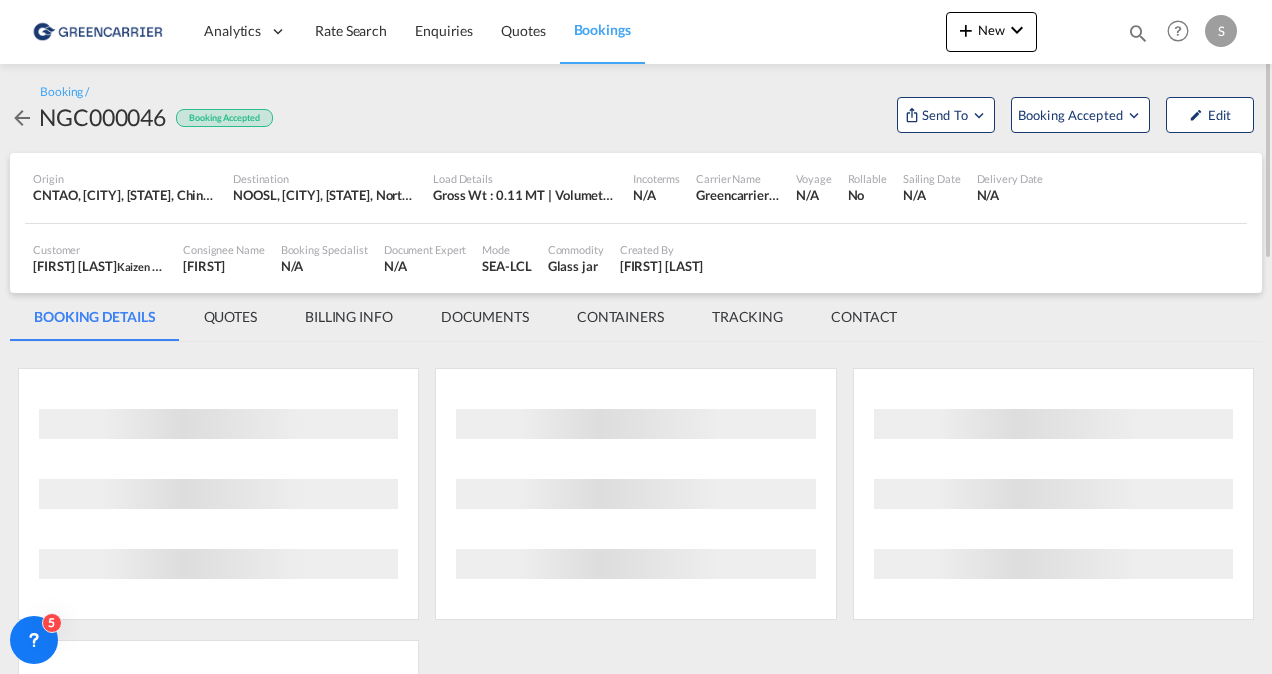 scroll, scrollTop: 0, scrollLeft: 0, axis: both 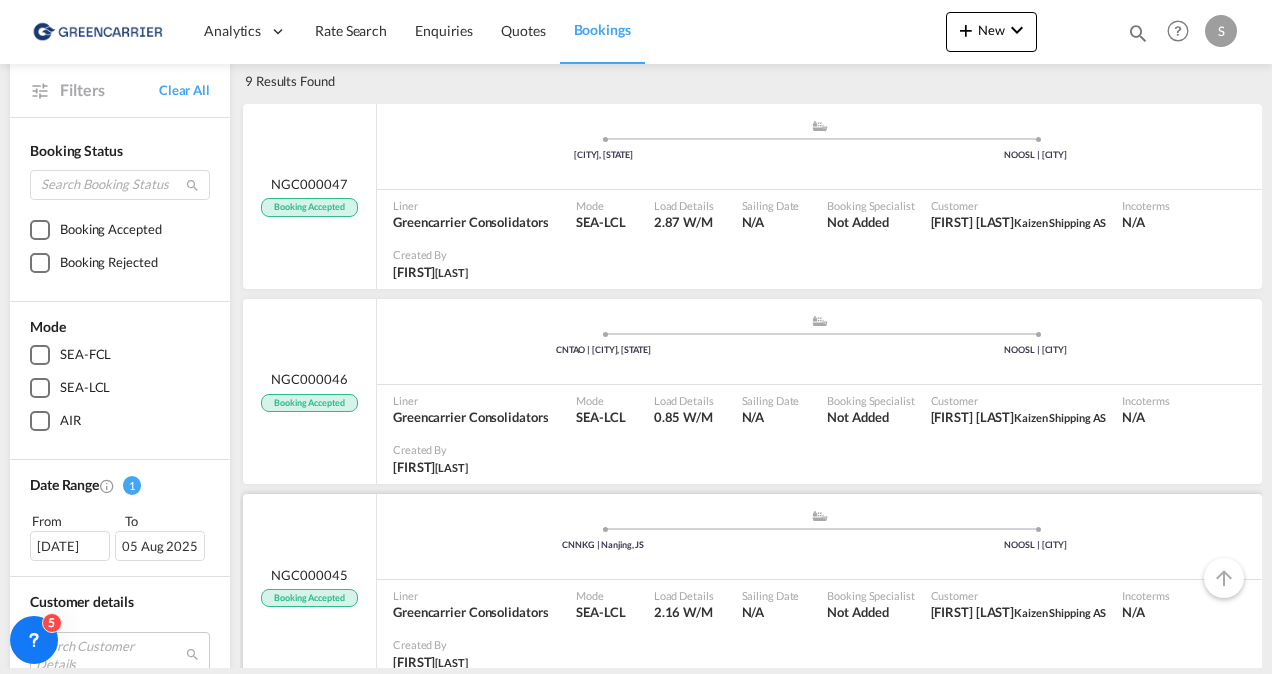 click on ".a{fill:#aaa8ad;} .a{fill:#aaa8ad;}
CNNKG | [CITY], [STATE]
NOOSL | [CITY]" at bounding box center [819, 344] 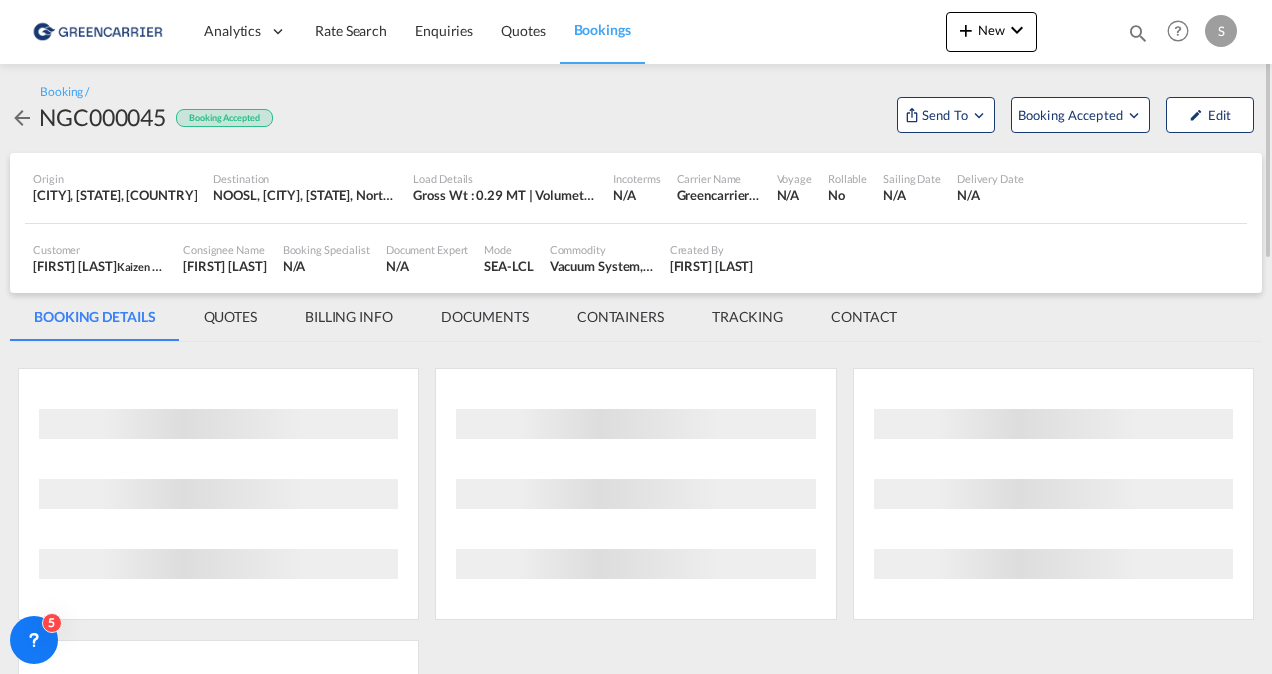scroll, scrollTop: 0, scrollLeft: 0, axis: both 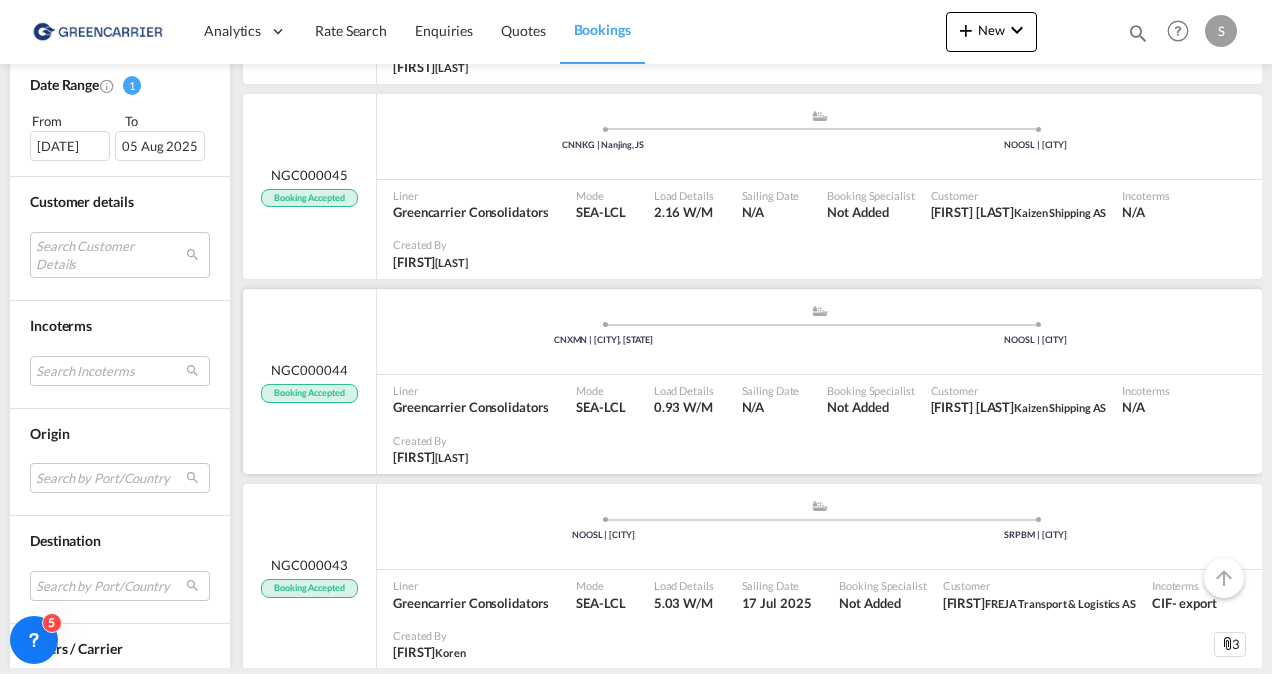 click on "Greencarrier Consolidators" at bounding box center (470, 407) 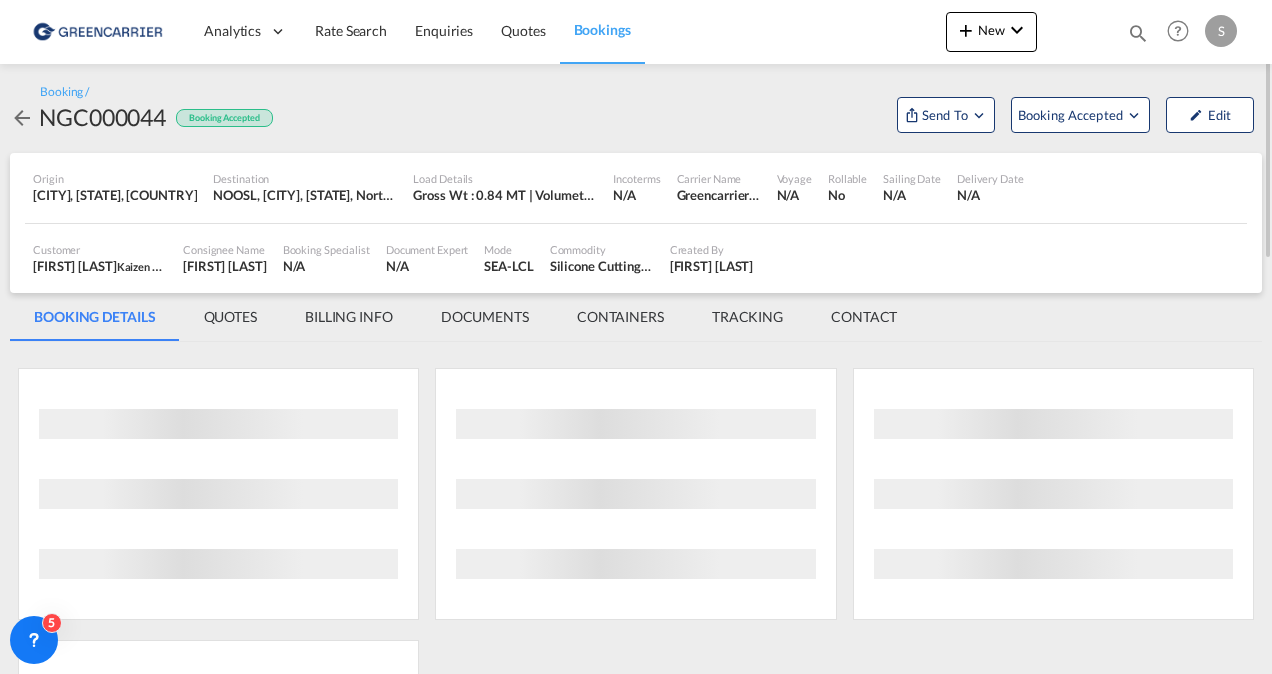 scroll, scrollTop: 0, scrollLeft: 0, axis: both 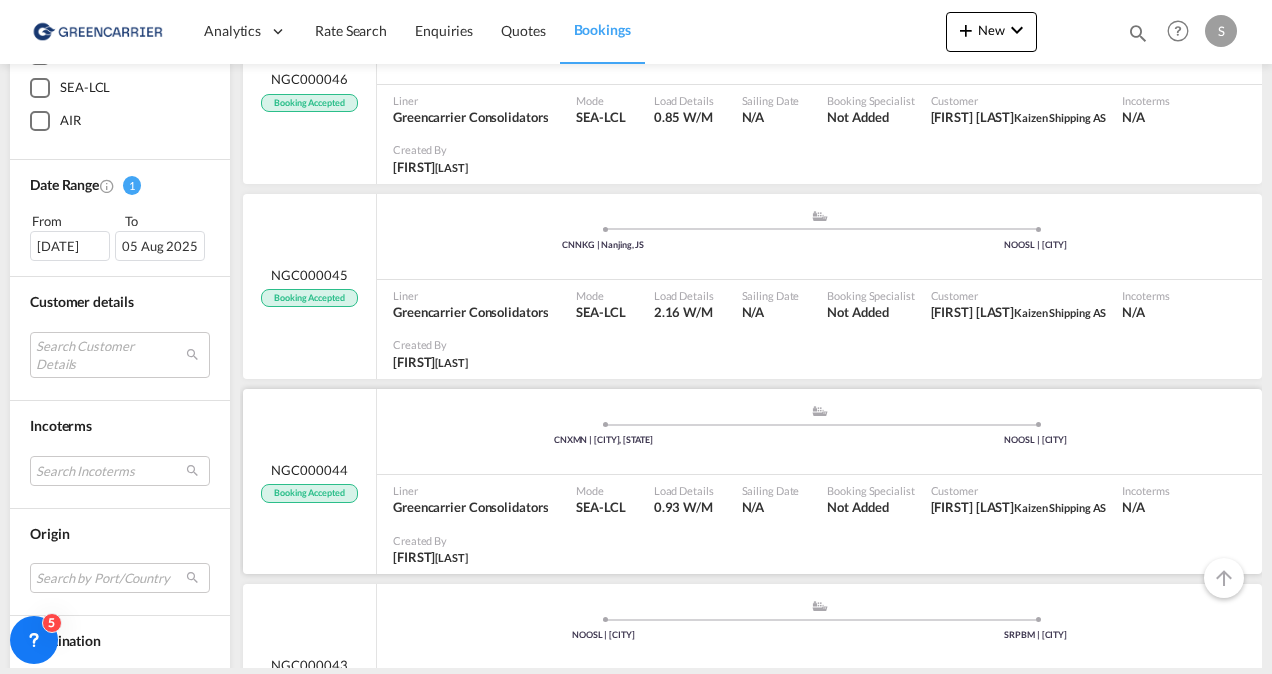 click on "Liner
Greencarrier Consolidators" at bounding box center [476, 500] 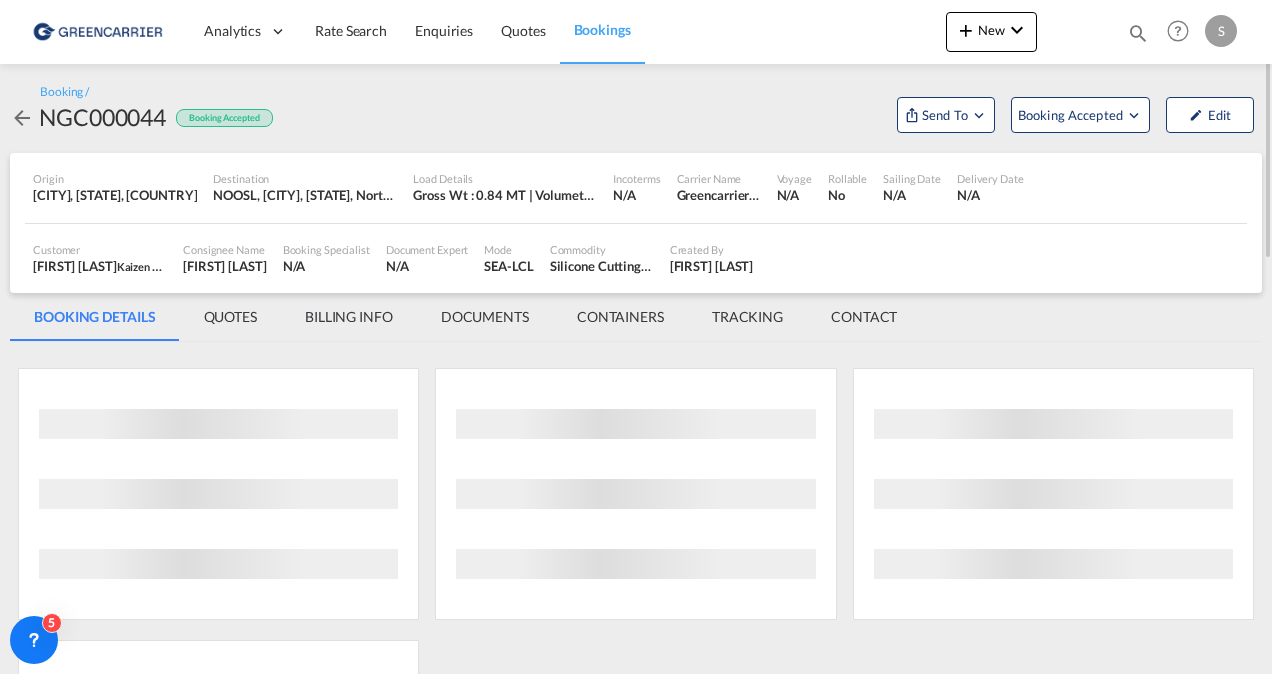 scroll, scrollTop: 0, scrollLeft: 0, axis: both 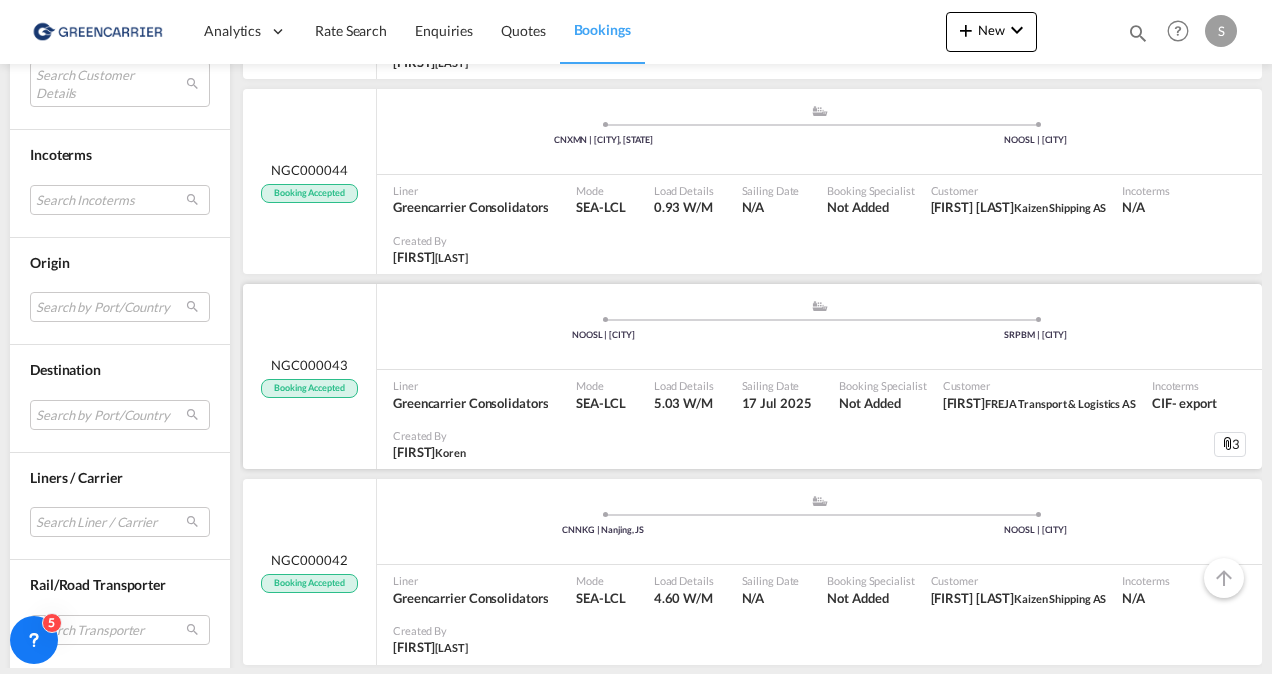 click on "Booking Accepted" at bounding box center (309, 388) 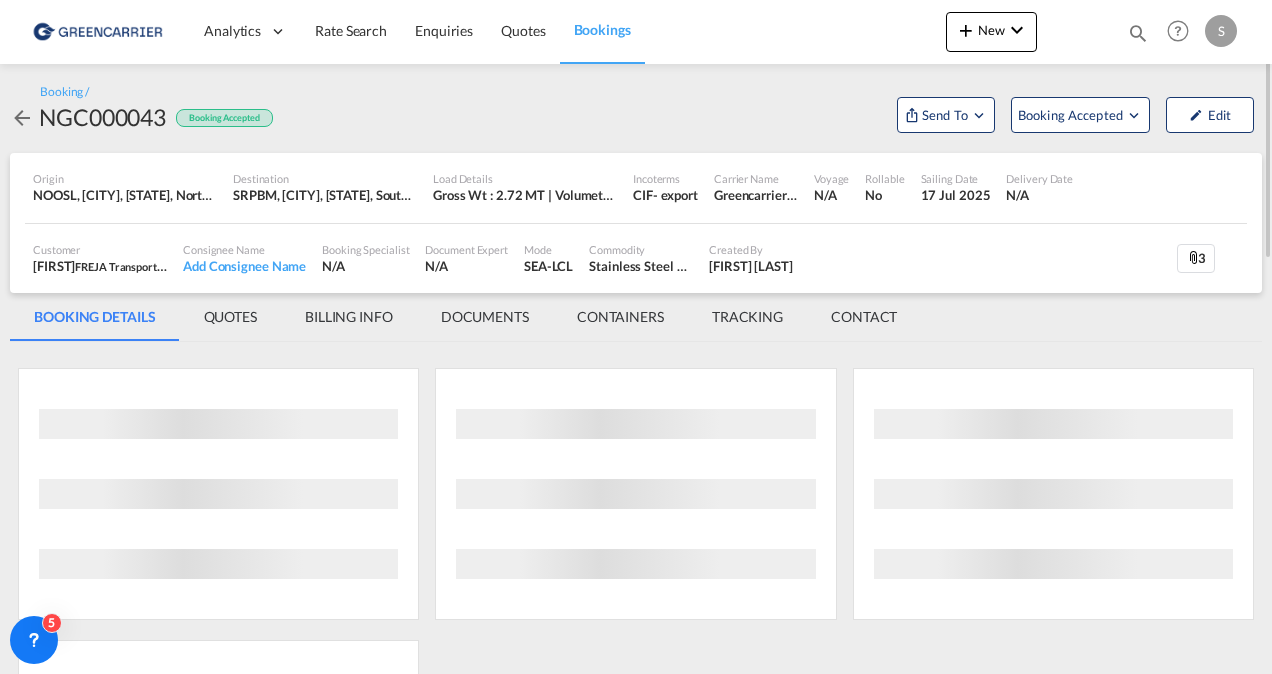 scroll, scrollTop: 0, scrollLeft: 0, axis: both 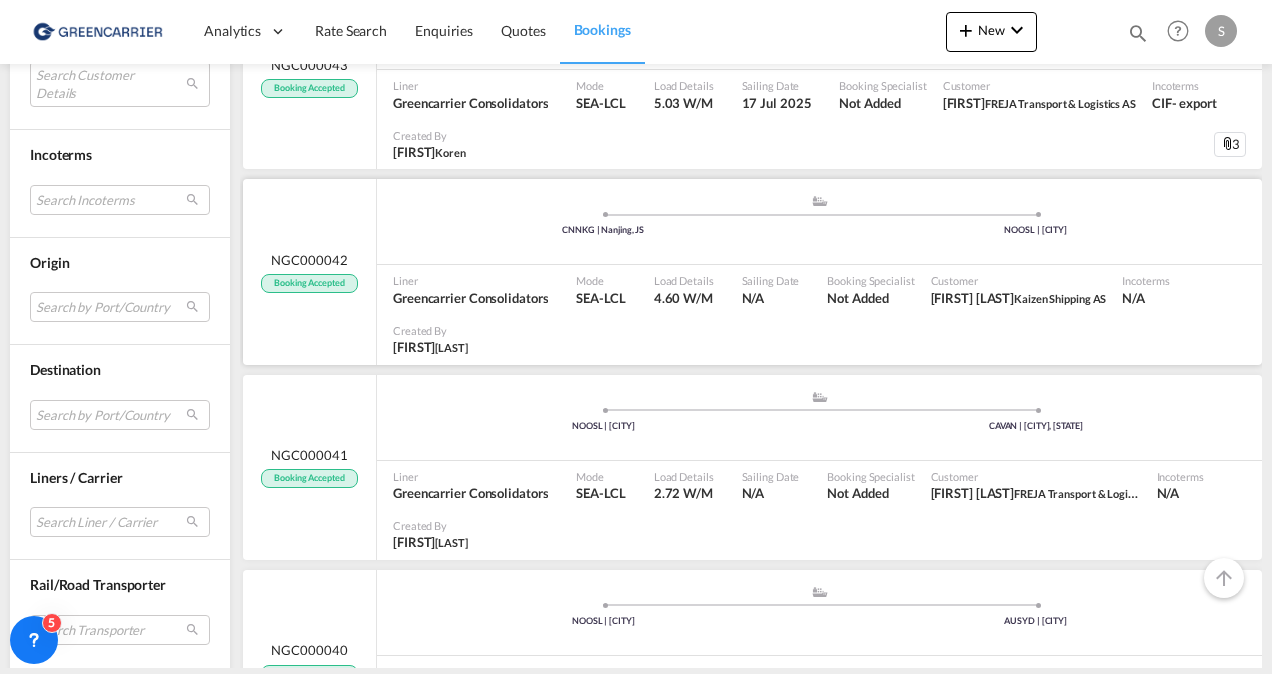 click on "Greencarrier Consolidators" at bounding box center [470, 298] 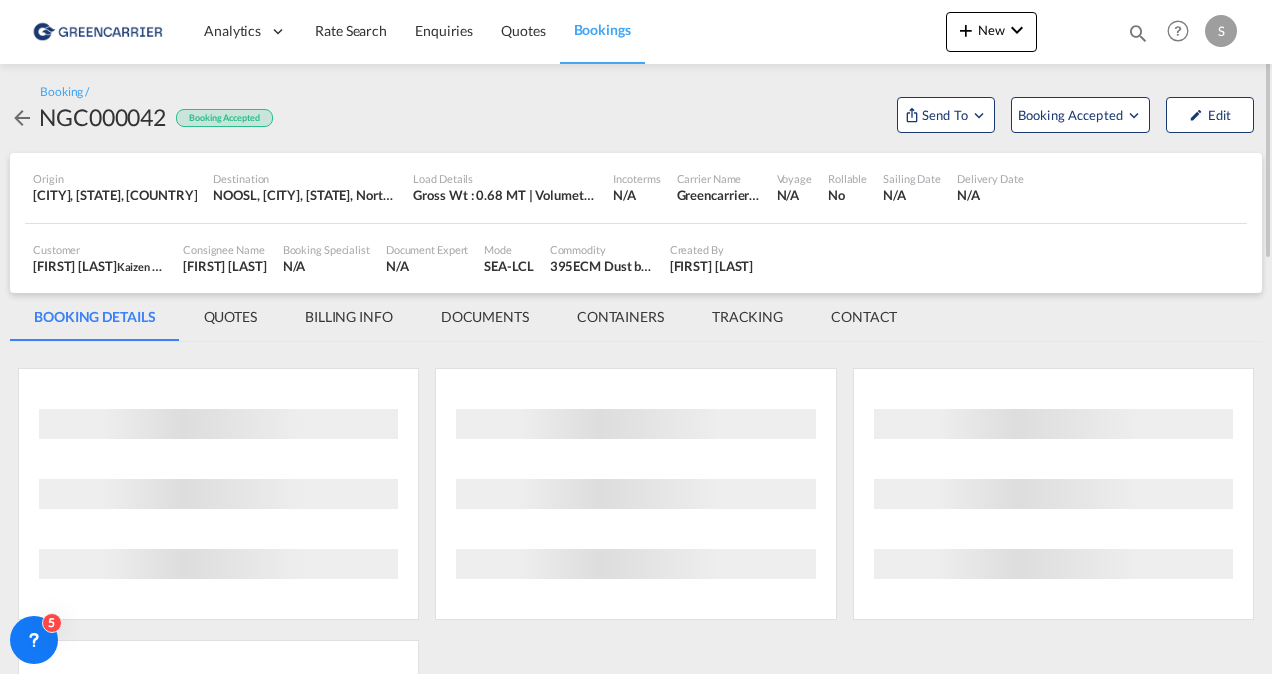 scroll, scrollTop: 0, scrollLeft: 0, axis: both 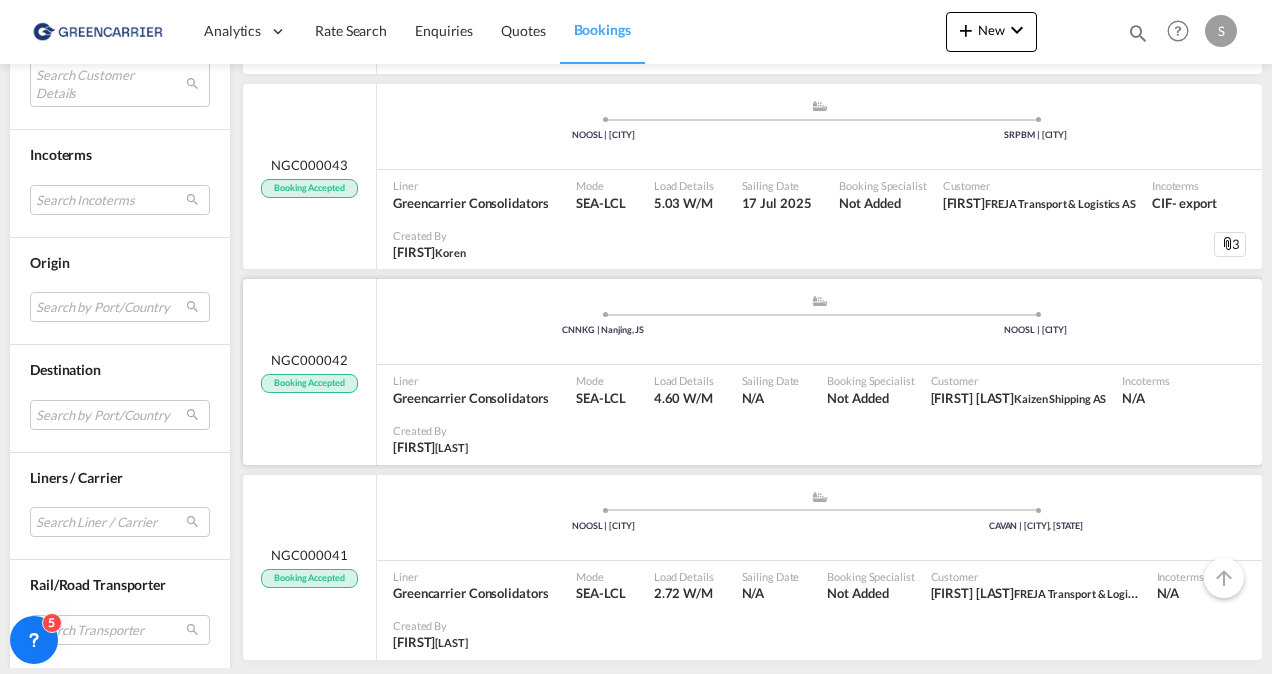 click on "Liner
Greencarrier Consolidators Mode   SEA-LCL
Load Details
4.60 W/M
Sailing Date
N/A
Booking Specialist   Not Added
Customer   [FIRST] [LAST]
Kaizen Shipping AS Incoterms   N/A Created By
[FIRST]  [LAST]" at bounding box center [819, 414] 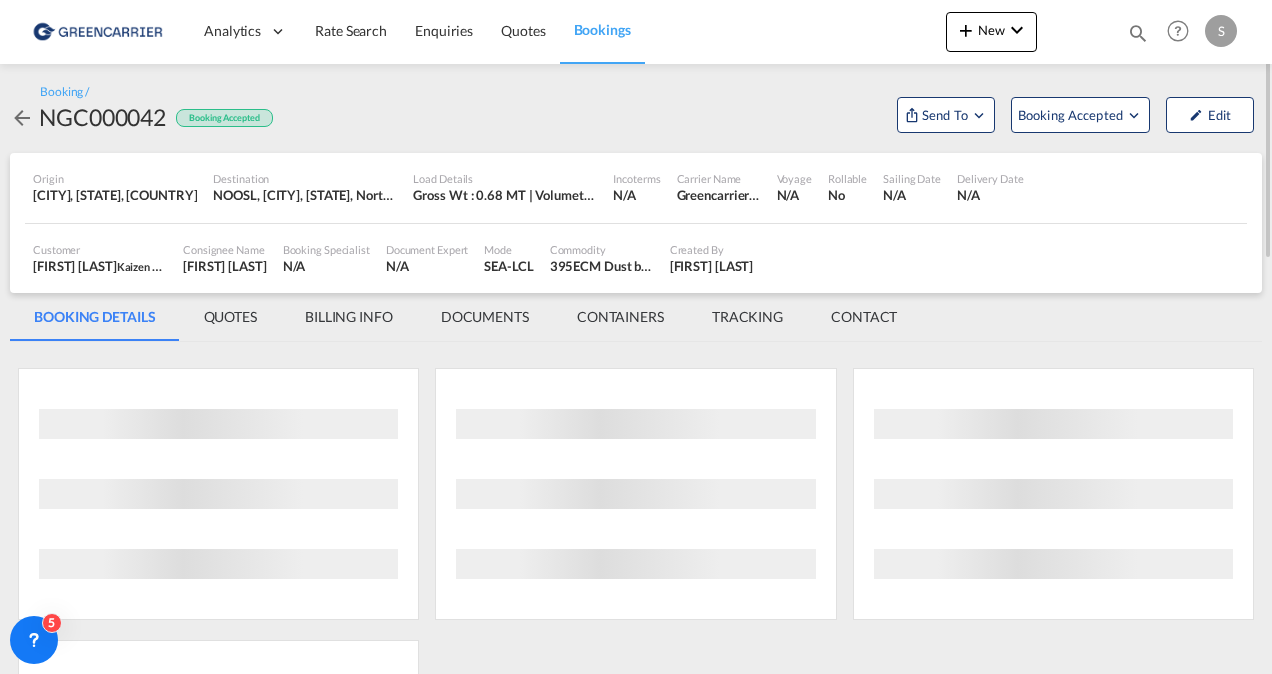 scroll, scrollTop: 0, scrollLeft: 0, axis: both 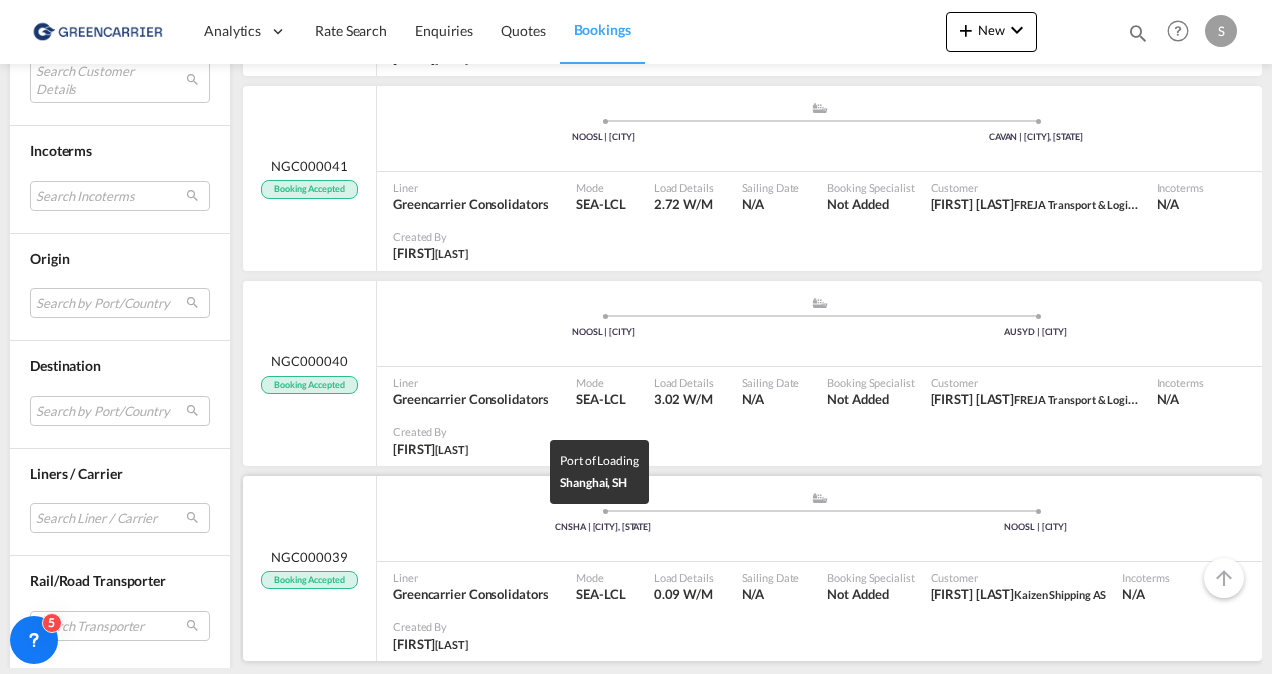 click on "CNSHA | [CITY], [STATE]" at bounding box center (603, 527) 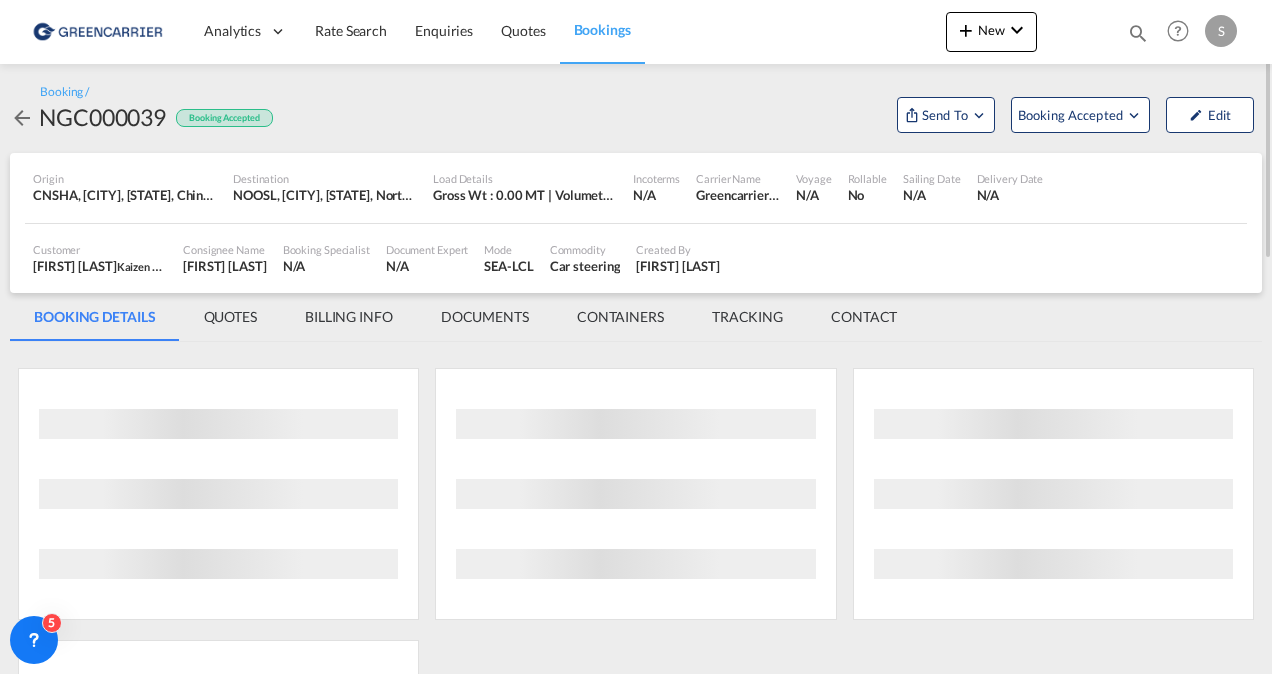 scroll, scrollTop: 0, scrollLeft: 0, axis: both 